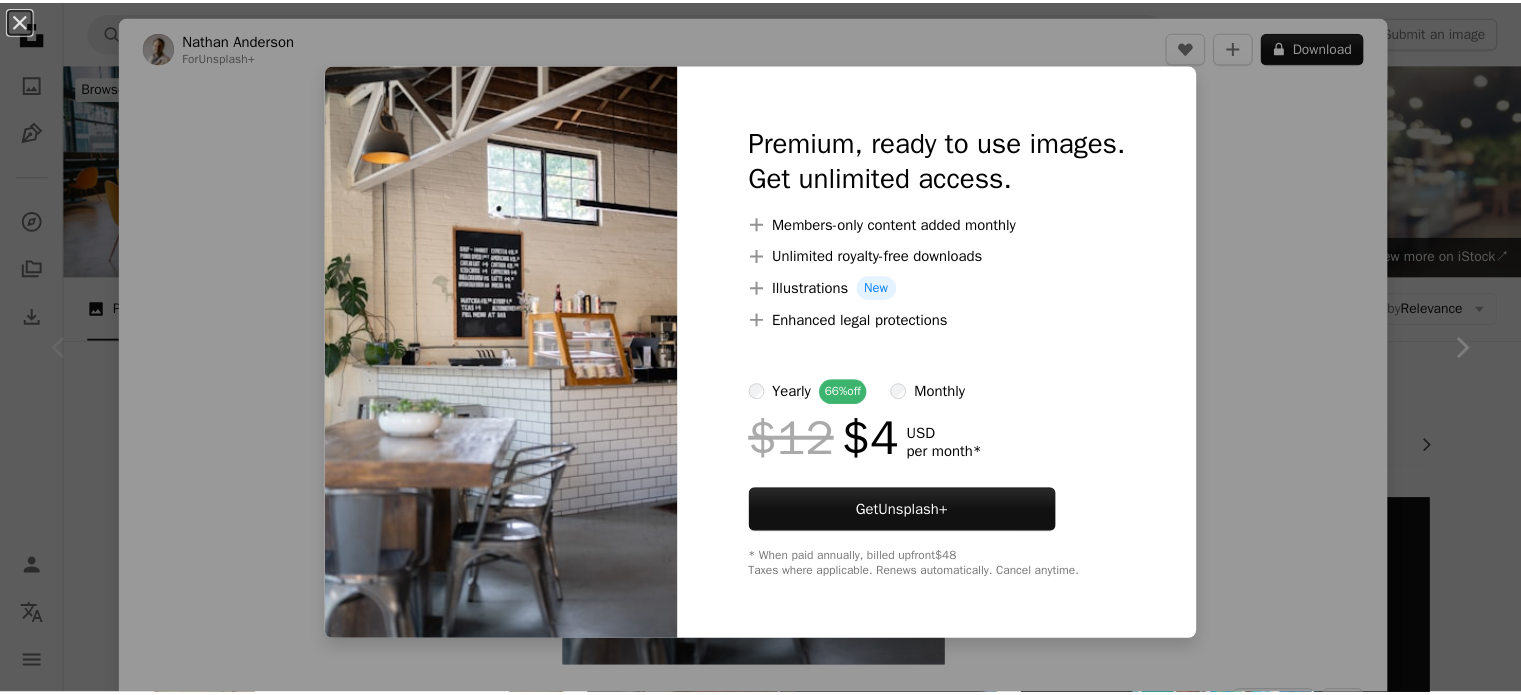 scroll, scrollTop: 400, scrollLeft: 0, axis: vertical 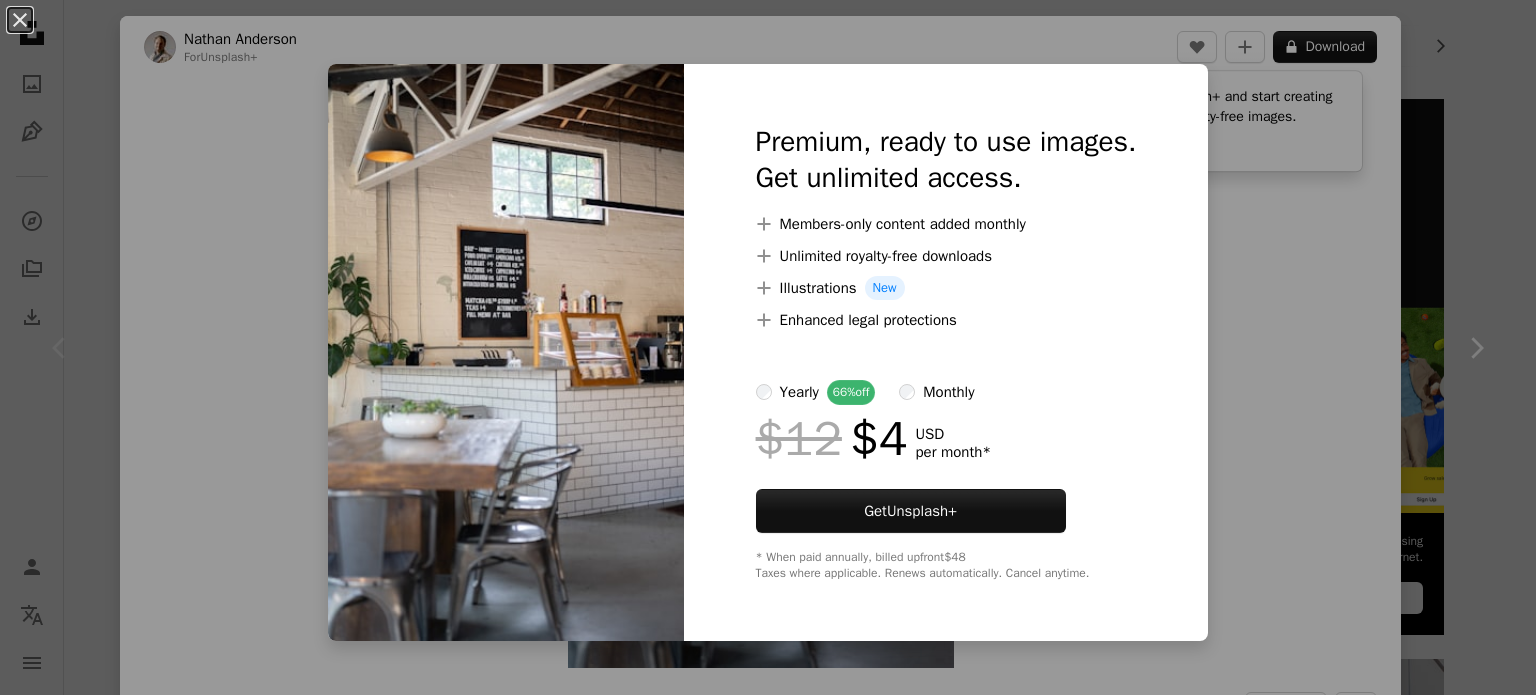 click on "An X shape Premium, ready to use images. Get unlimited access. A plus sign Members-only content added monthly A plus sign Unlimited royalty-free downloads A plus sign Illustrations  New A plus sign Enhanced legal protections yearly 66%  off monthly $12   $4 USD per month * Get  Unsplash+ * When paid annually, billed upfront  $48 Taxes where applicable. Renews automatically. Cancel anytime." at bounding box center (768, 347) 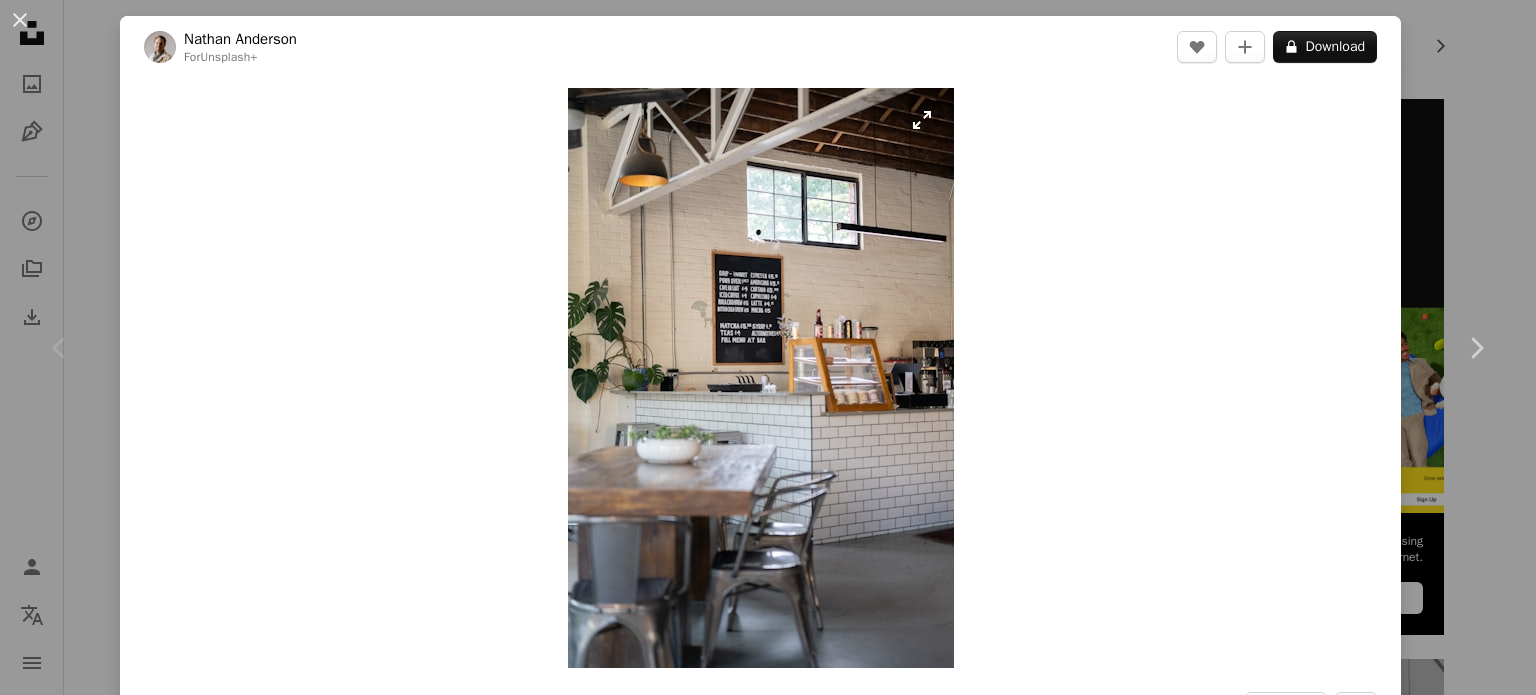 type 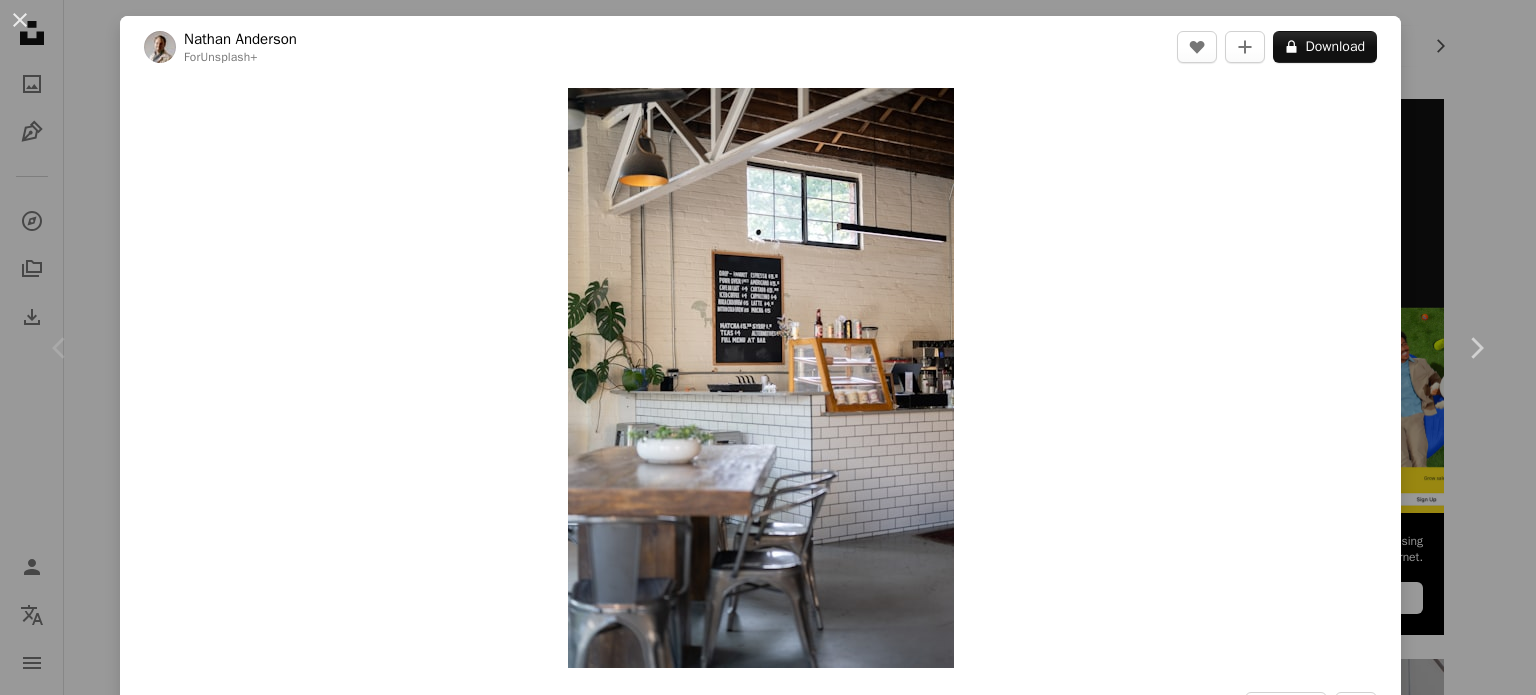 click on "An X shape Chevron left Chevron right [FIRST] [LAST] For  Unsplash+ A heart A plus sign A lock Download Zoom in A forward-right arrow Share More Actions Calendar outlined Published on  October 4, 2022 Safety Licensed under the  Unsplash+ License restaurant cafe coffee shop small business dining table menu crete cafe background panini price list menu restaurant menu board Backgrounds From this series Chevron right Plus sign for Unsplash+ Plus sign for Unsplash+ Plus sign for Unsplash+ Plus sign for Unsplash+ Plus sign for Unsplash+ Plus sign for Unsplash+ Plus sign for Unsplash+ Plus sign for Unsplash+ Plus sign for Unsplash+ Plus sign for Unsplash+ Plus sign for Unsplash+ Related images Plus sign for Unsplash+ A heart A plus sign [FIRST] [LAST] For  Unsplash+ A lock Download Plus sign for Unsplash+ A heart A plus sign [FIRST] [LAST] For  Unsplash+ A lock Download Plus sign for Unsplash+ A heart A plus sign [FIRST] [LAST] For  Unsplash+ A lock Download Plus sign for Unsplash+ A heart A plus sign [FIRST] [LAST] For" at bounding box center [768, 347] 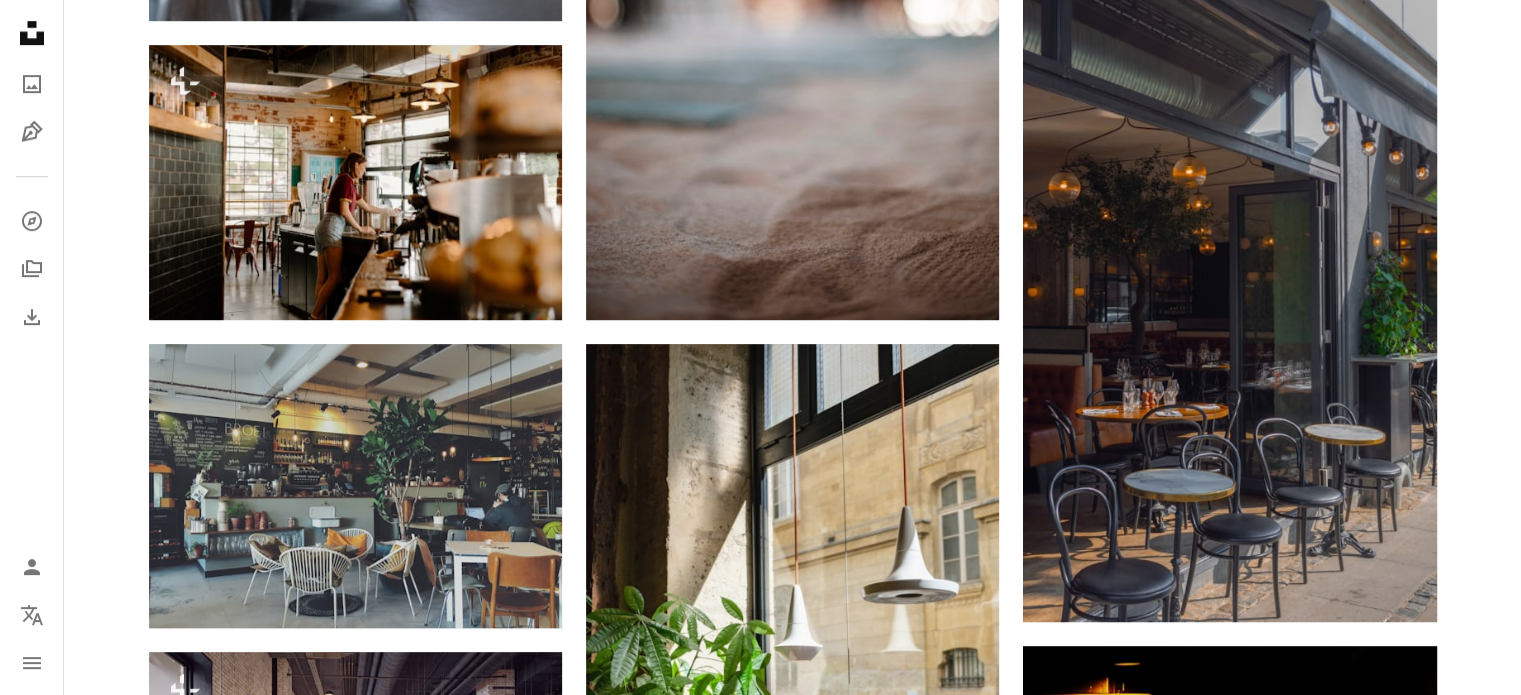 scroll, scrollTop: 1100, scrollLeft: 0, axis: vertical 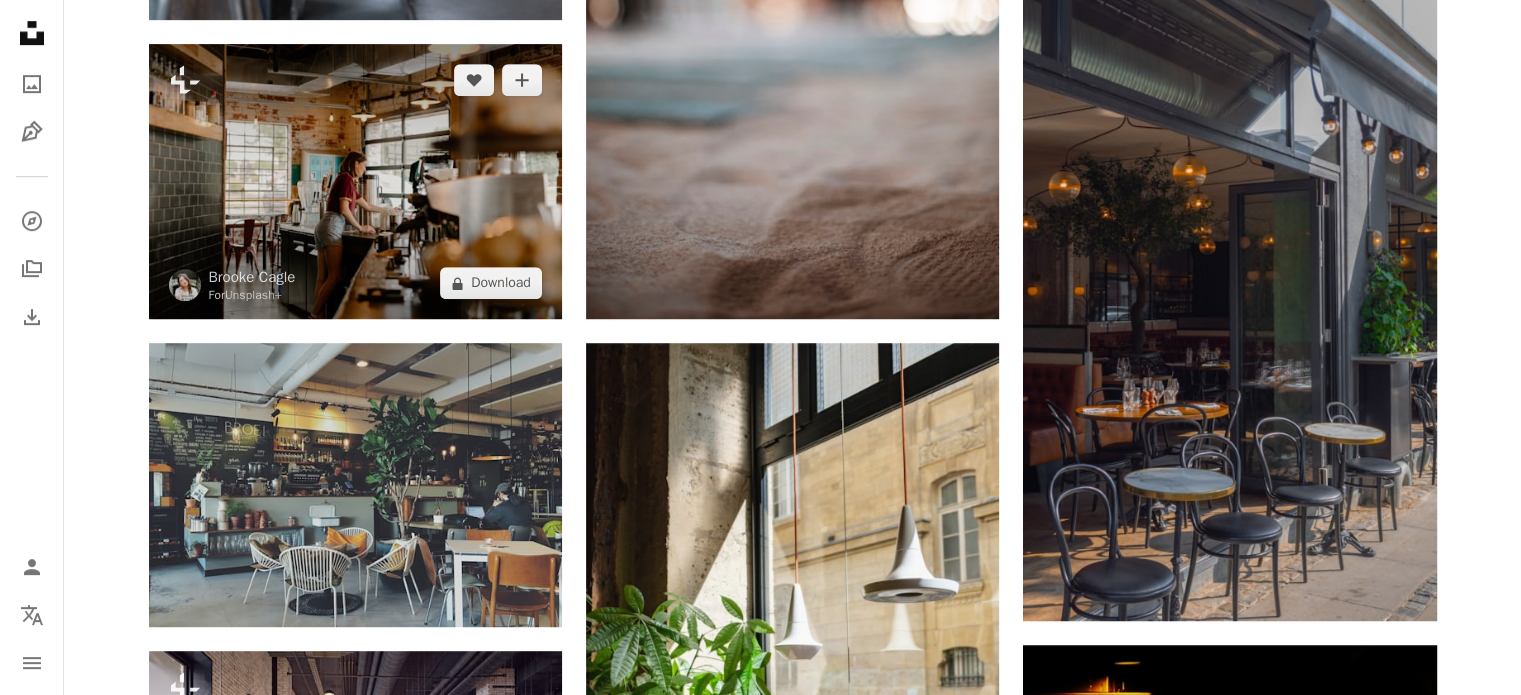 click at bounding box center [355, 181] 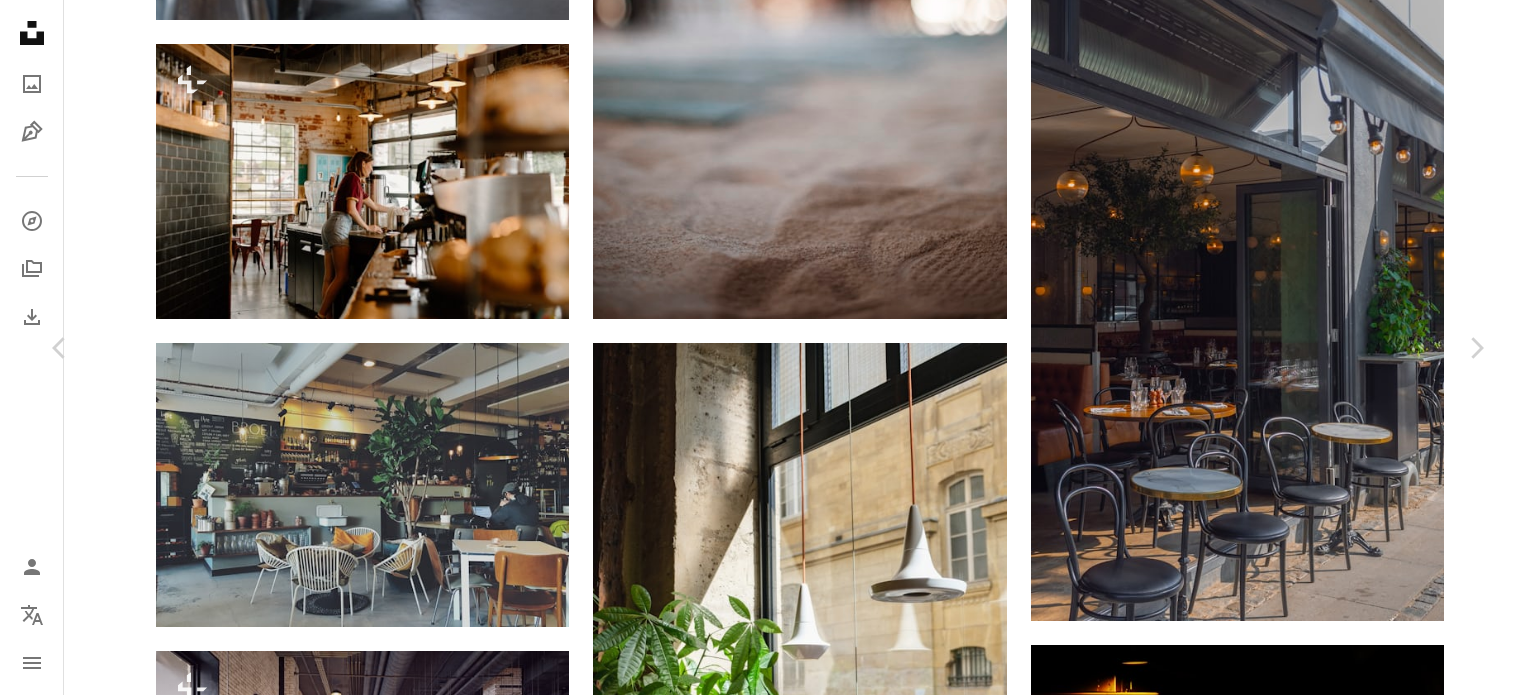 type 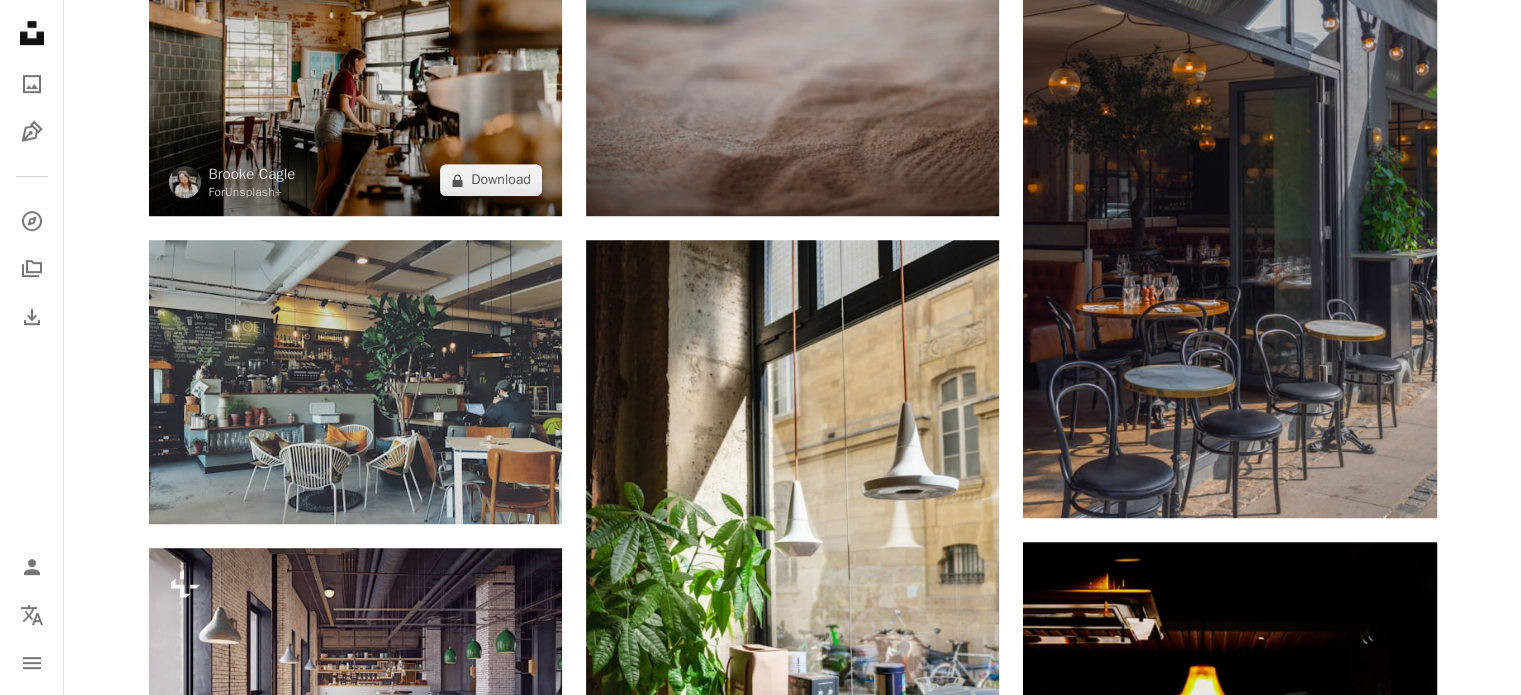 scroll, scrollTop: 1500, scrollLeft: 0, axis: vertical 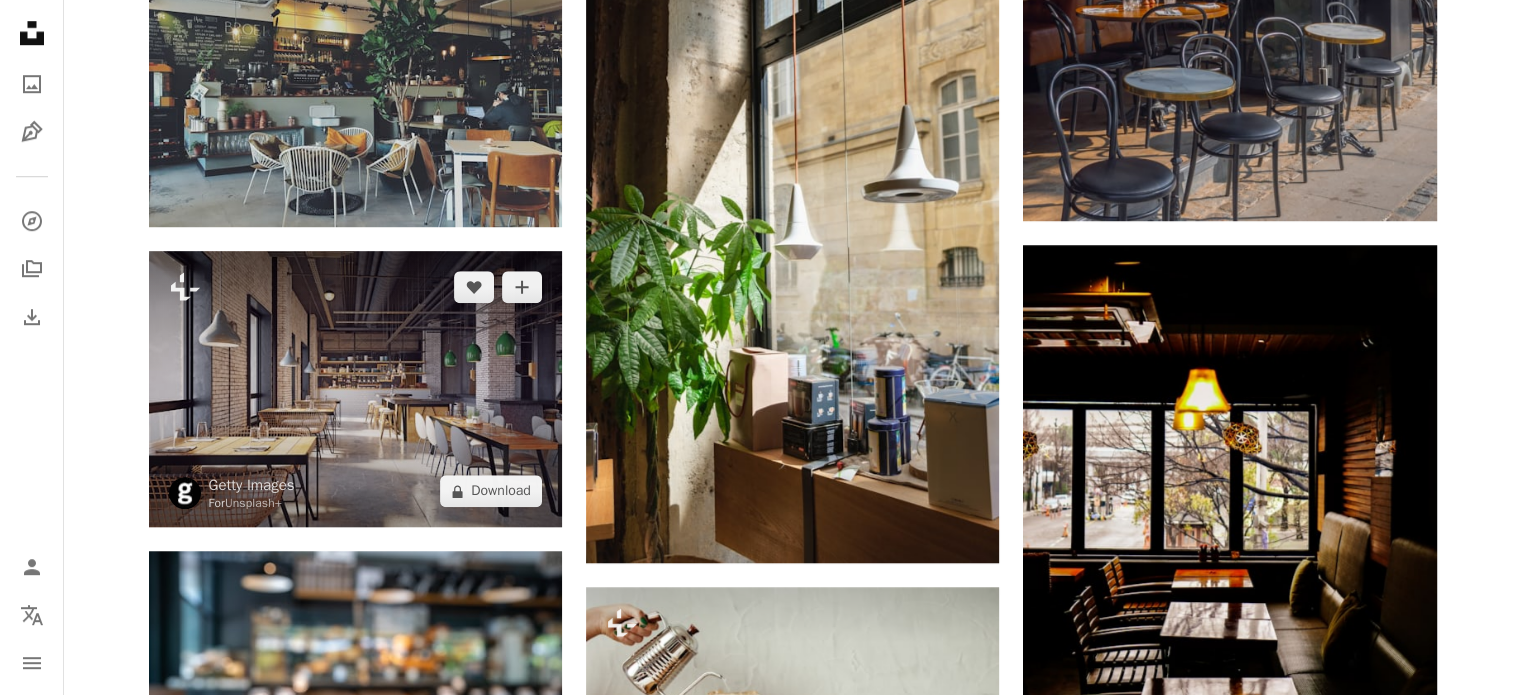 click at bounding box center (355, 389) 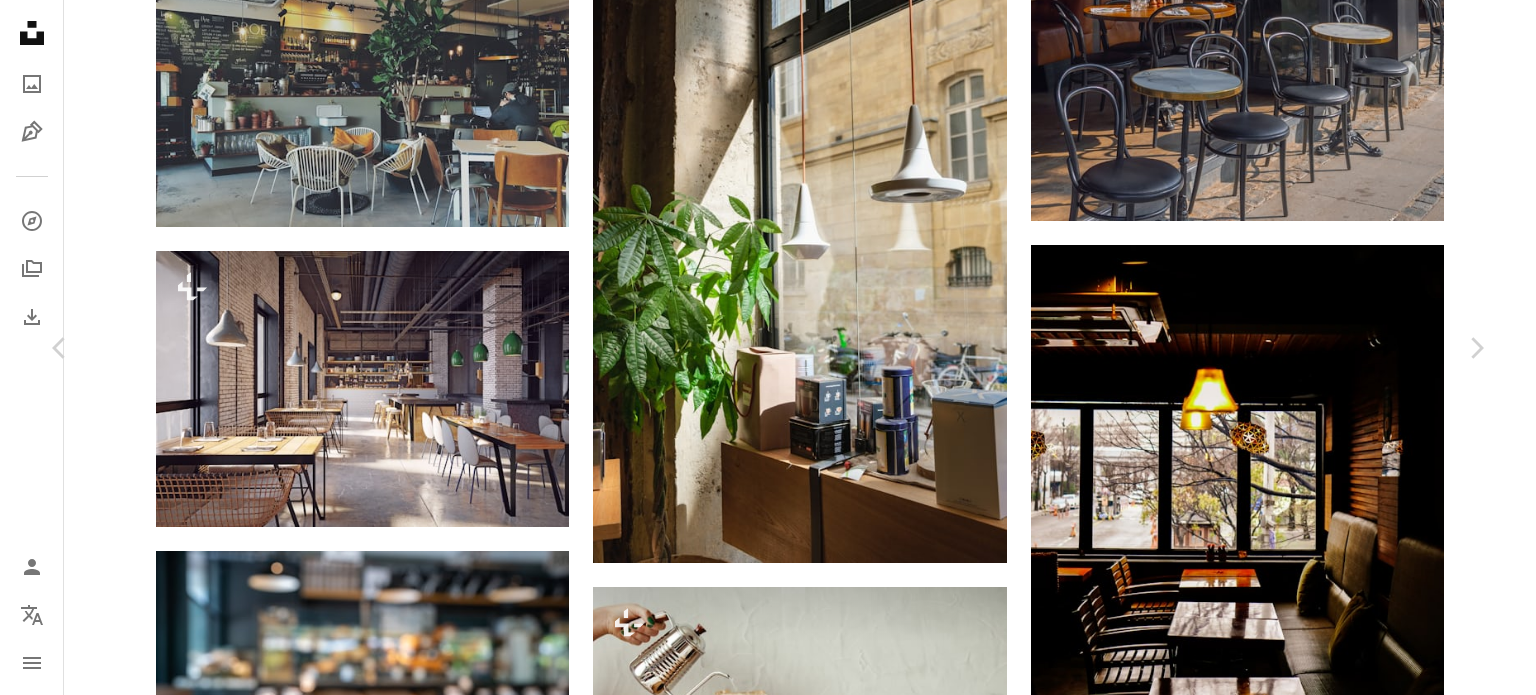 type 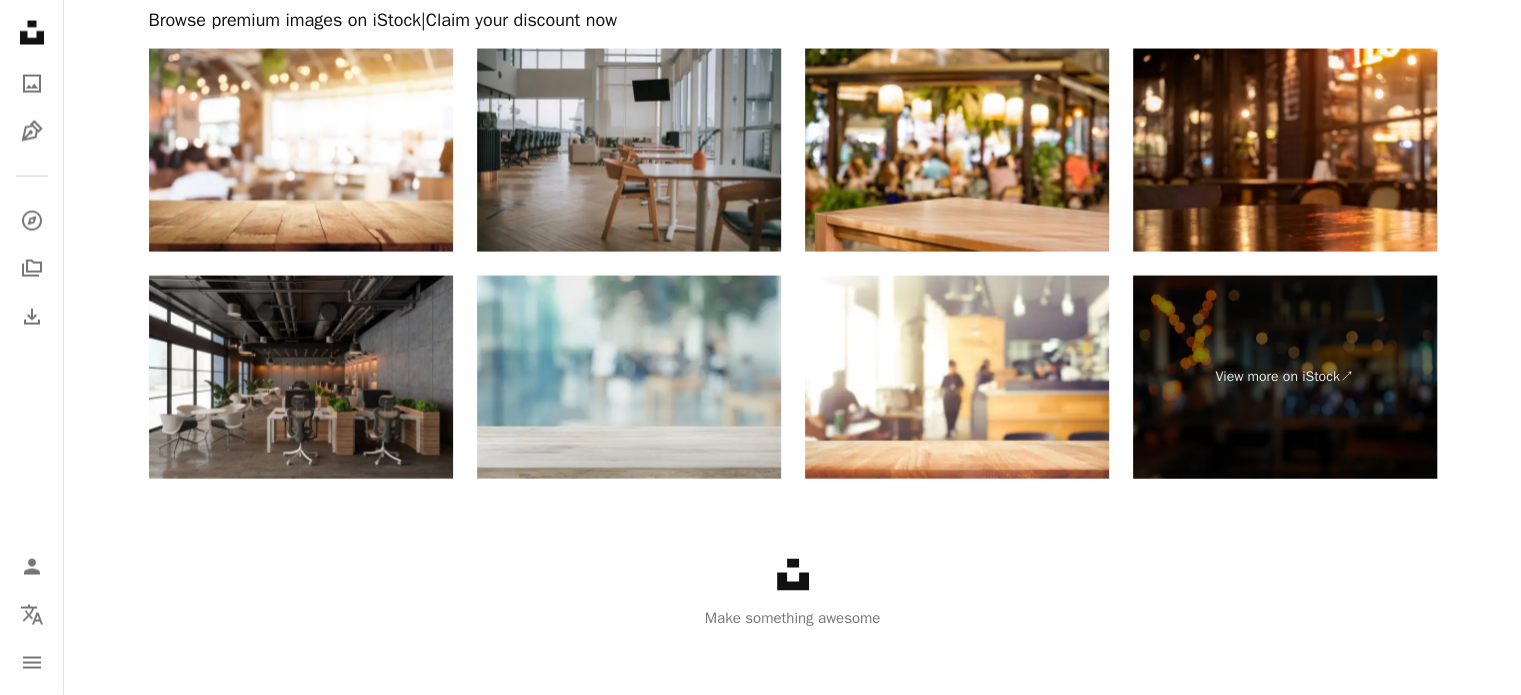 scroll, scrollTop: 4070, scrollLeft: 0, axis: vertical 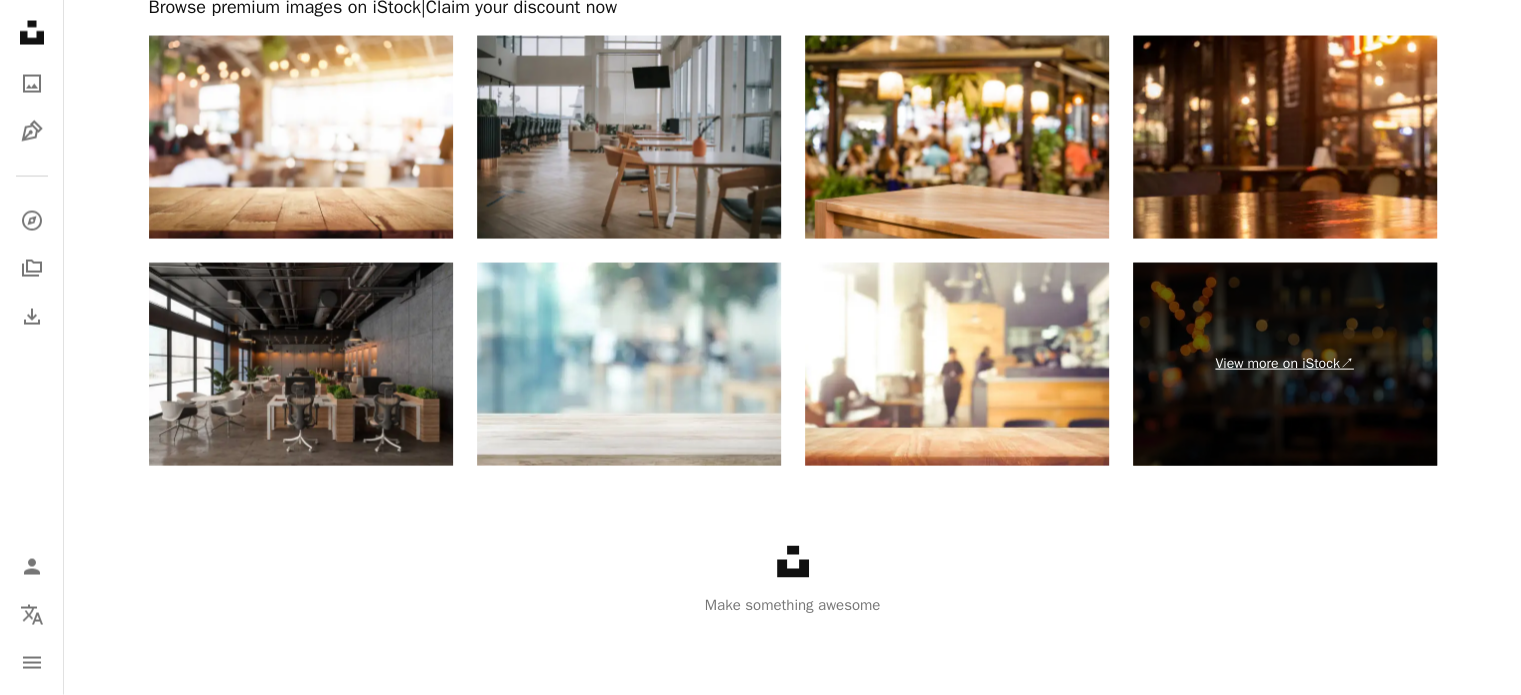 click on "View more on iStock  ↗" at bounding box center (1285, 364) 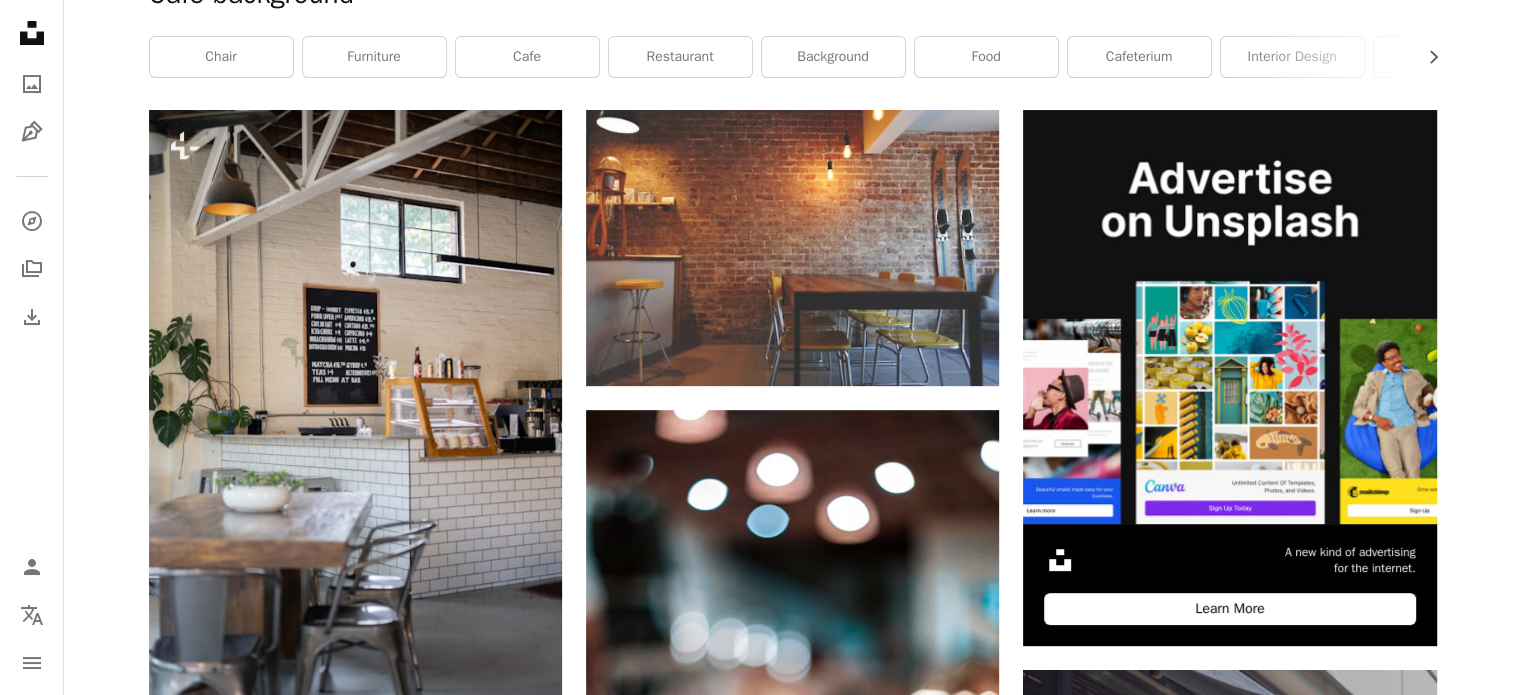 scroll, scrollTop: 0, scrollLeft: 0, axis: both 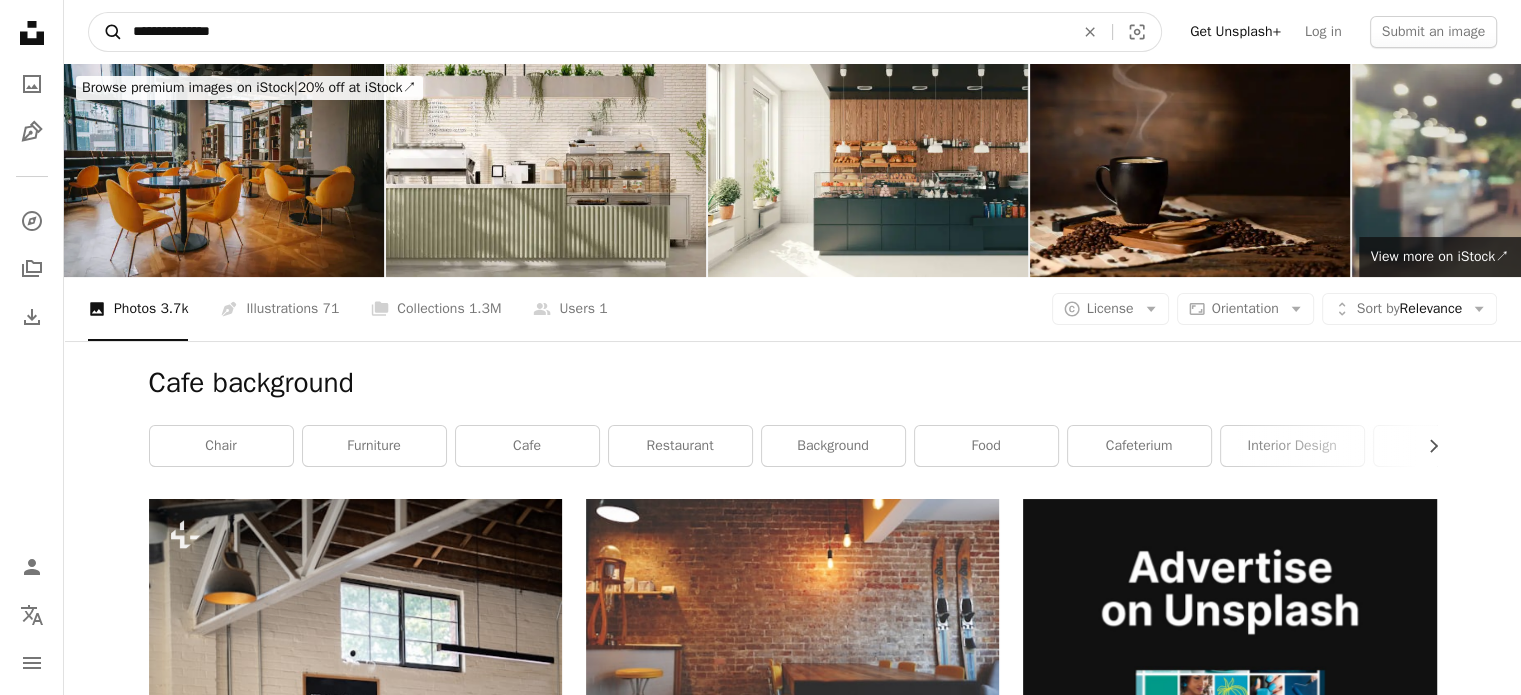 drag, startPoint x: 158, startPoint y: 32, endPoint x: 112, endPoint y: 44, distance: 47.539455 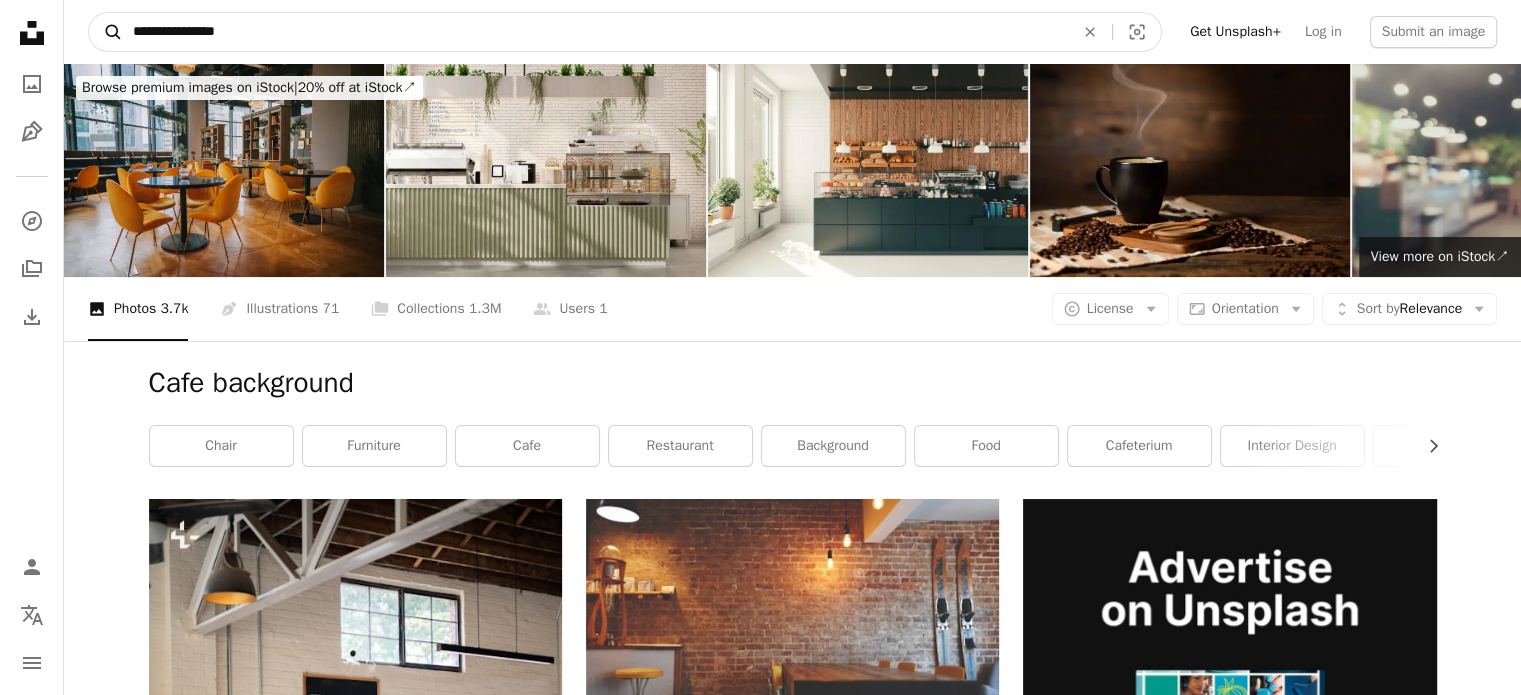 click on "A magnifying glass" at bounding box center (106, 32) 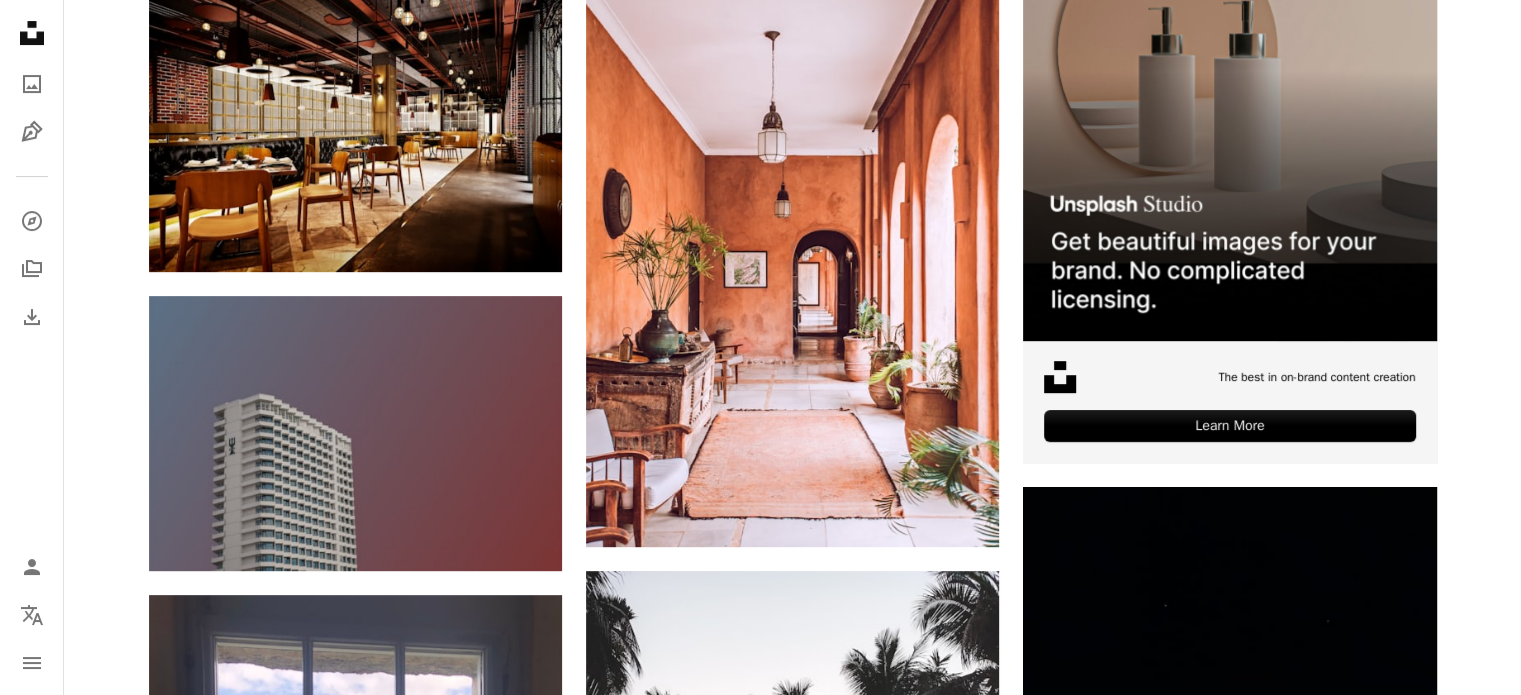 scroll, scrollTop: 0, scrollLeft: 0, axis: both 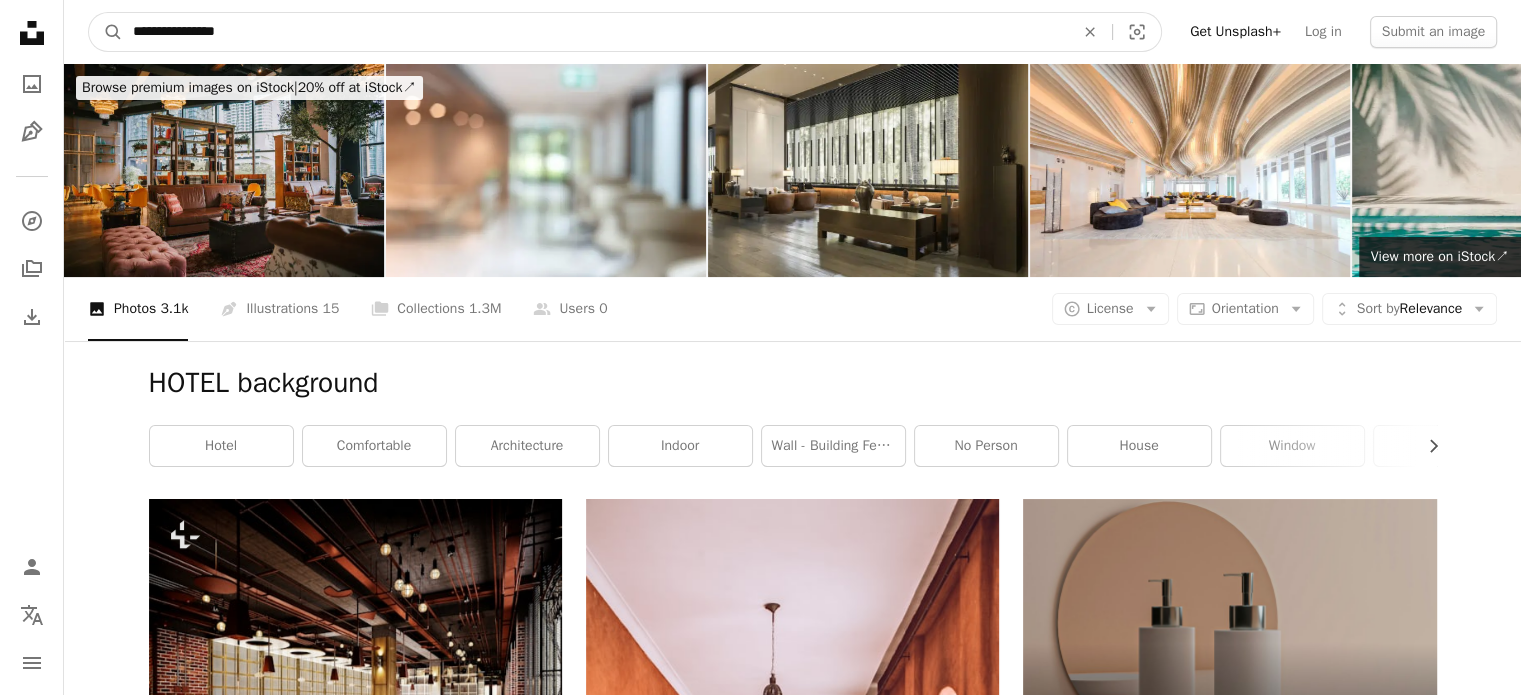 click on "**********" at bounding box center (595, 32) 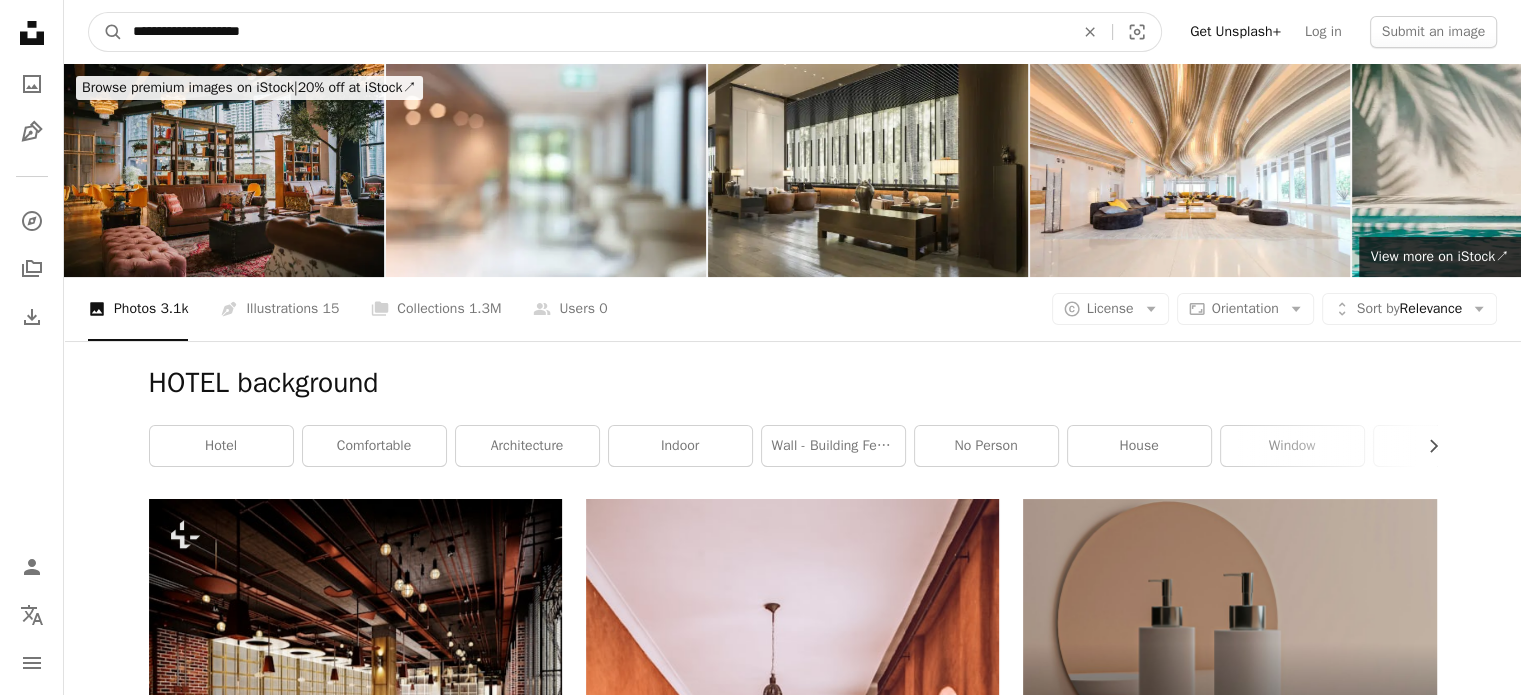 type on "**********" 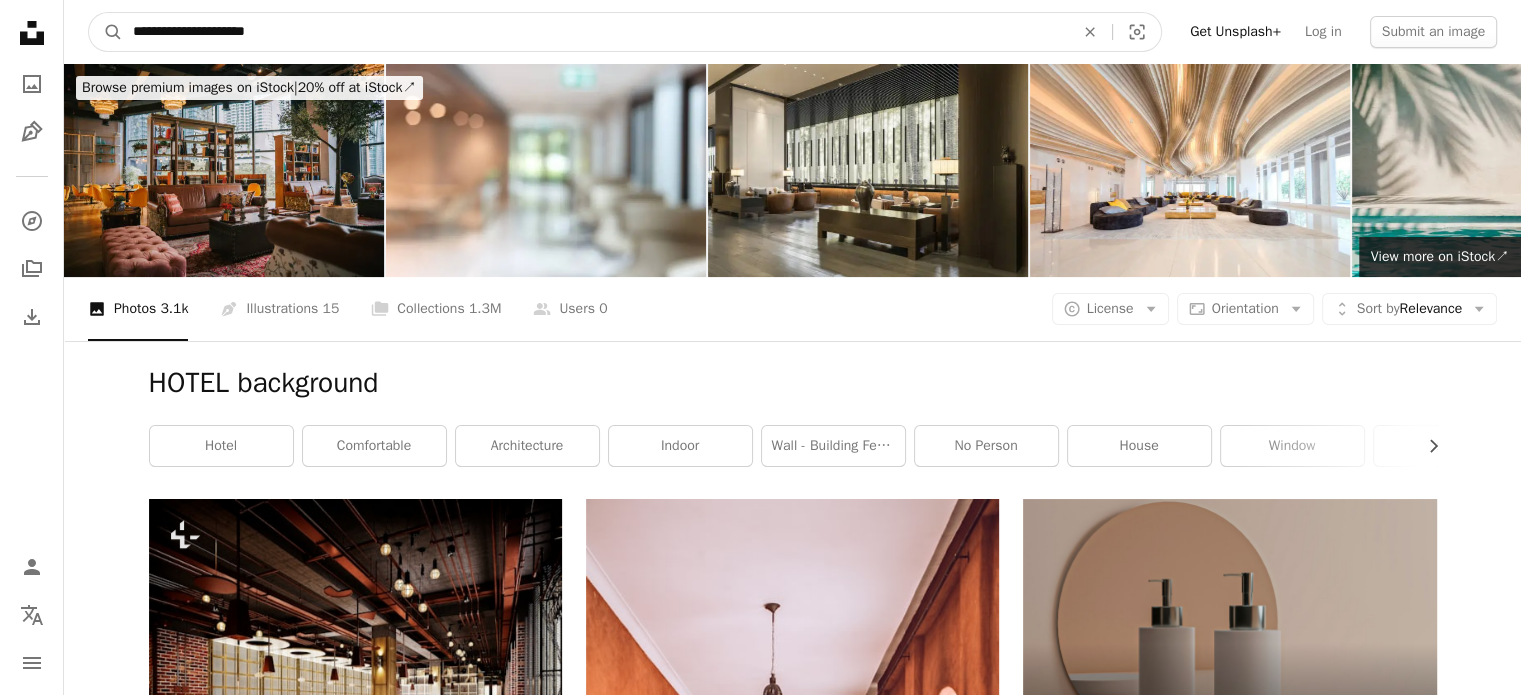 click on "A magnifying glass" at bounding box center (106, 32) 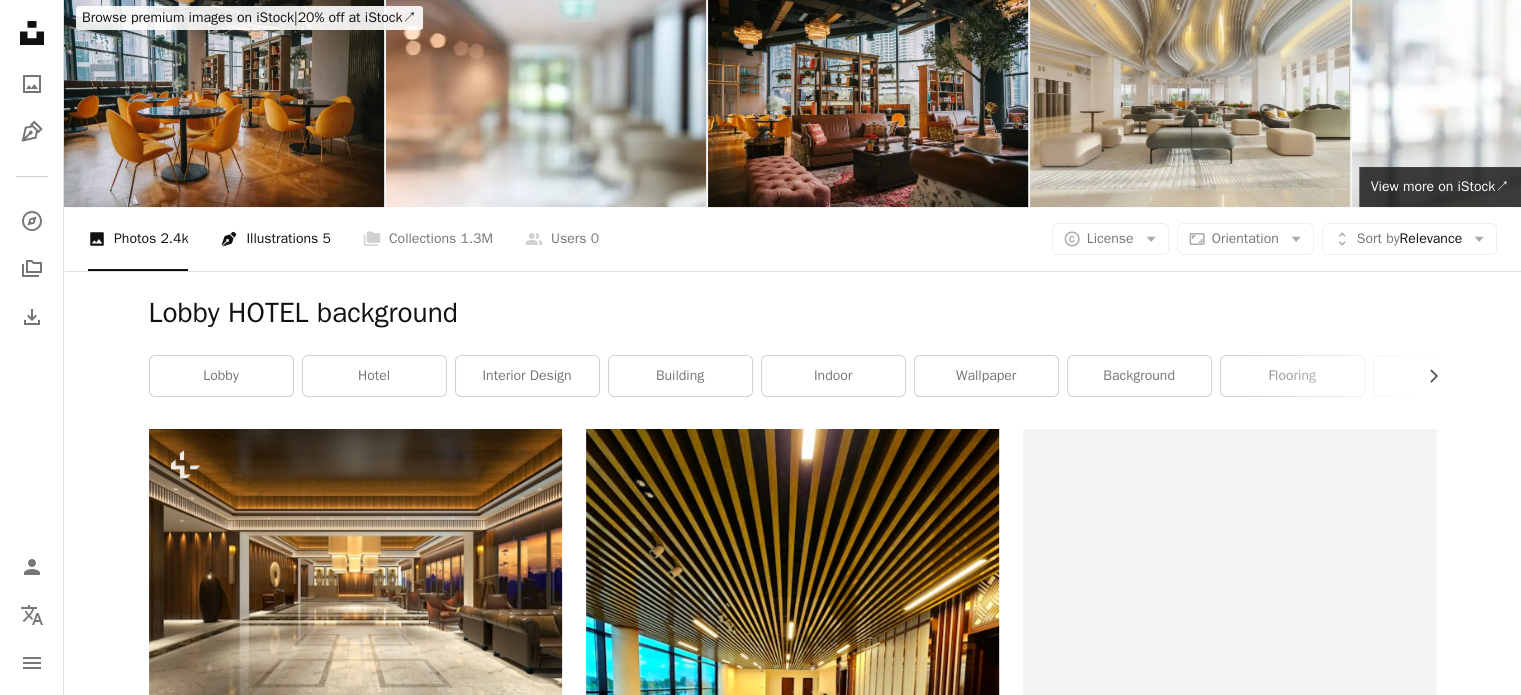 scroll, scrollTop: 300, scrollLeft: 0, axis: vertical 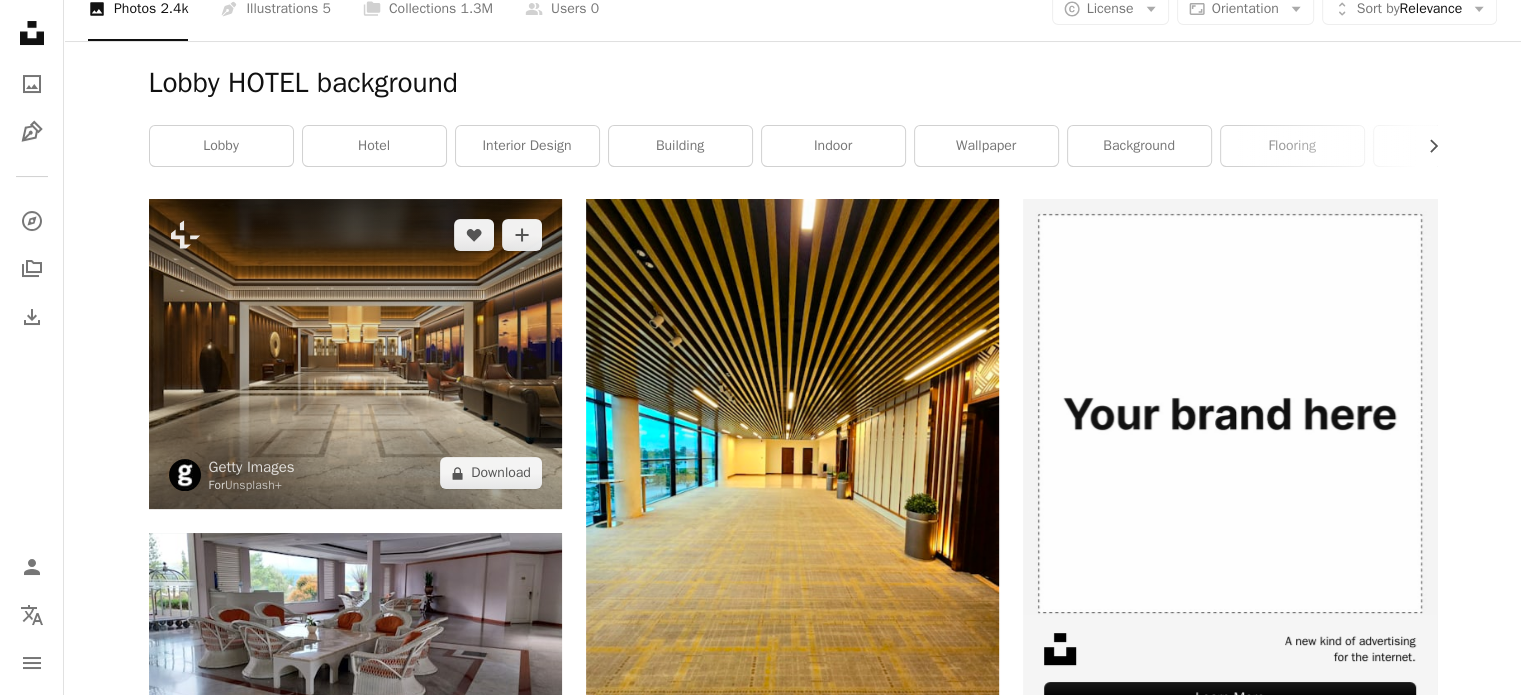 click at bounding box center [355, 354] 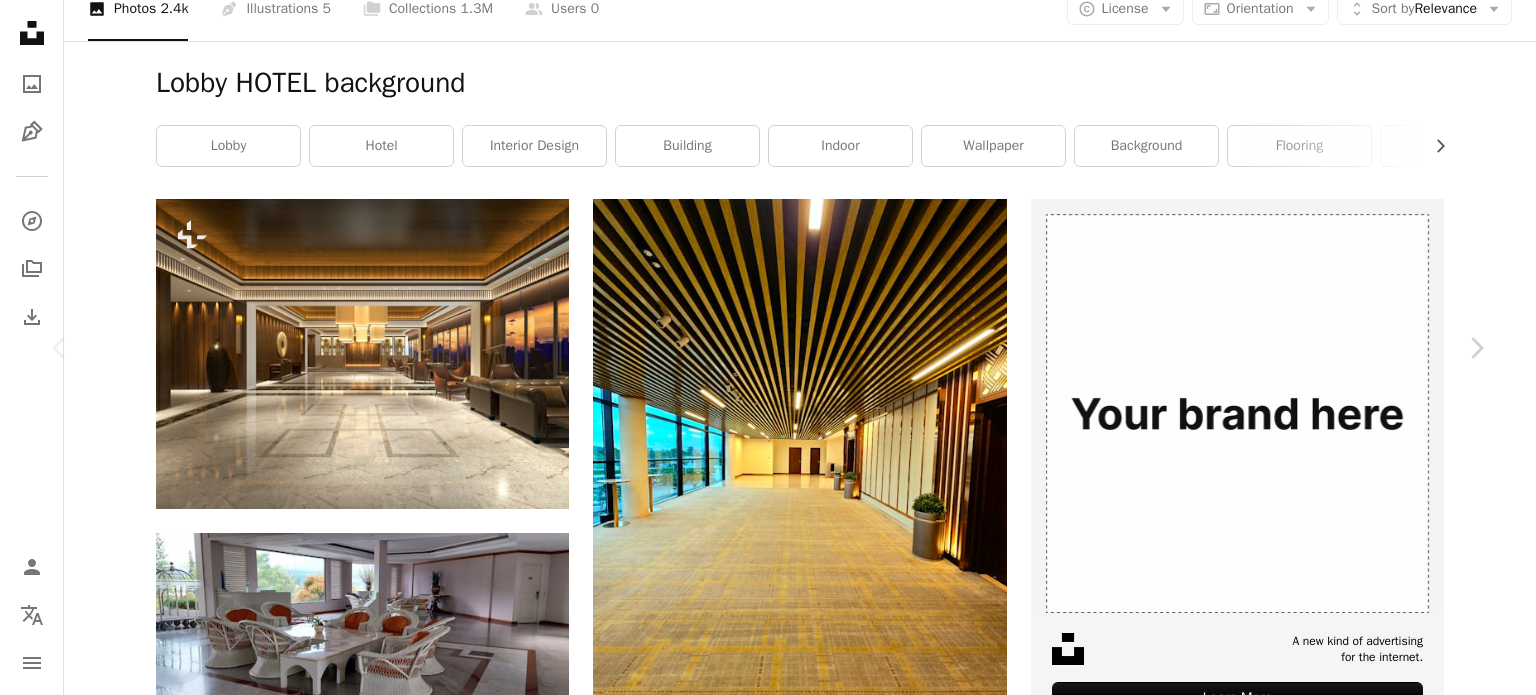 type 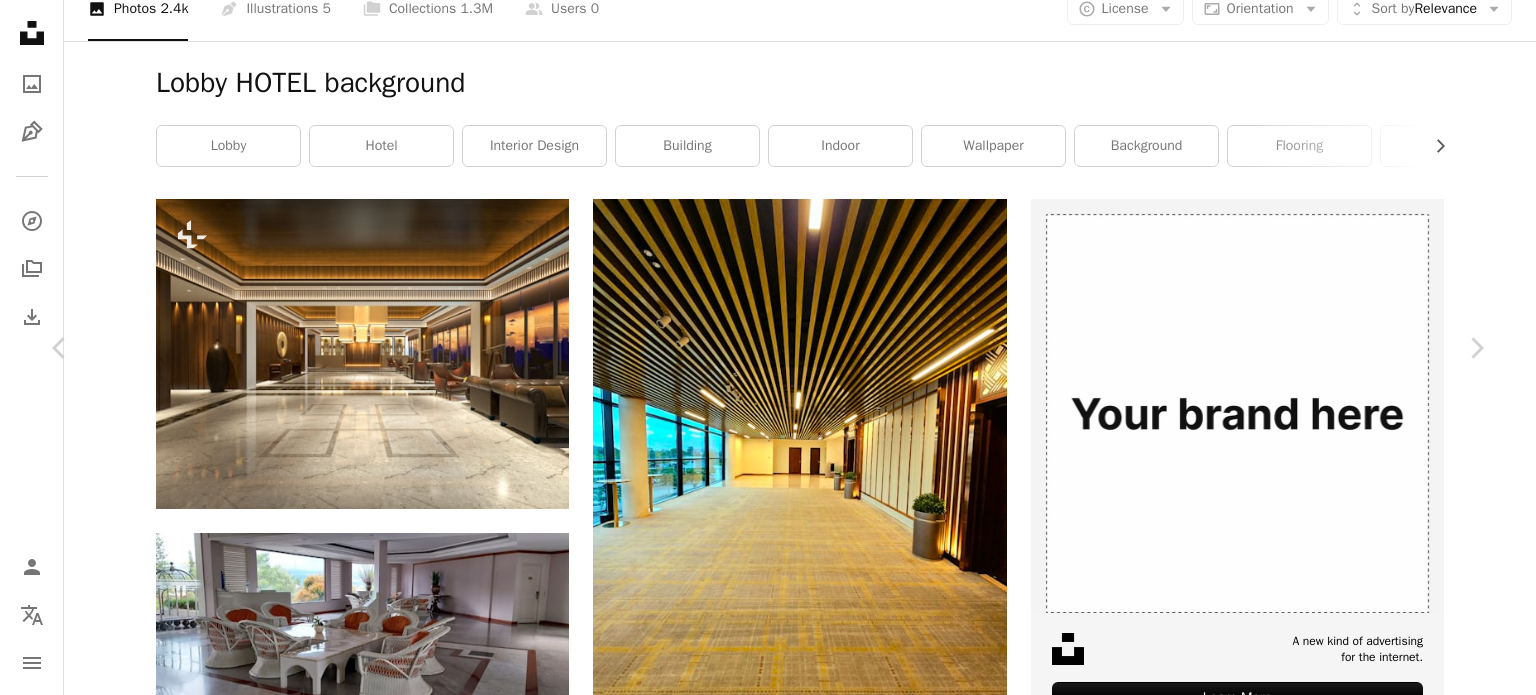 click on "An X shape Chevron left Chevron right [FIRST] [LAST] artist_shim A heart A plus sign Download free Chevron down Zoom in Views 239,332 Downloads 2,992 A forward-right arrow Share Info icon Info More Actions A amazing furniture background with luxurious look.. Calendar outlined Published on  November 24, 2023 Camera samsung, Galaxy S23 Safety Free to use under the  Unsplash License zoom background office building hotel furniture luxury office background luxury house orange background office building zoom beautiful background lobby hall orange aesthetic luxurious orange light luxurious interior luxurious hotel beautiful background image Free pictures Browse premium related images on iStock  |  Save 20% with code UNSPLASH20 View more on iStock  ↗ Related images A heart A plus sign [FIRST] [LAST] Arrow pointing down A heart A plus sign [FIRST] [LAST] Arrow pointing down A heart A plus sign 𝓴𝓘𝓡𝓚 𝕝𝔸𝕀 Available for hire A checkmark inside of a circle Arrow pointing down Plus sign for Unsplash+ For" at bounding box center (768, 5071) 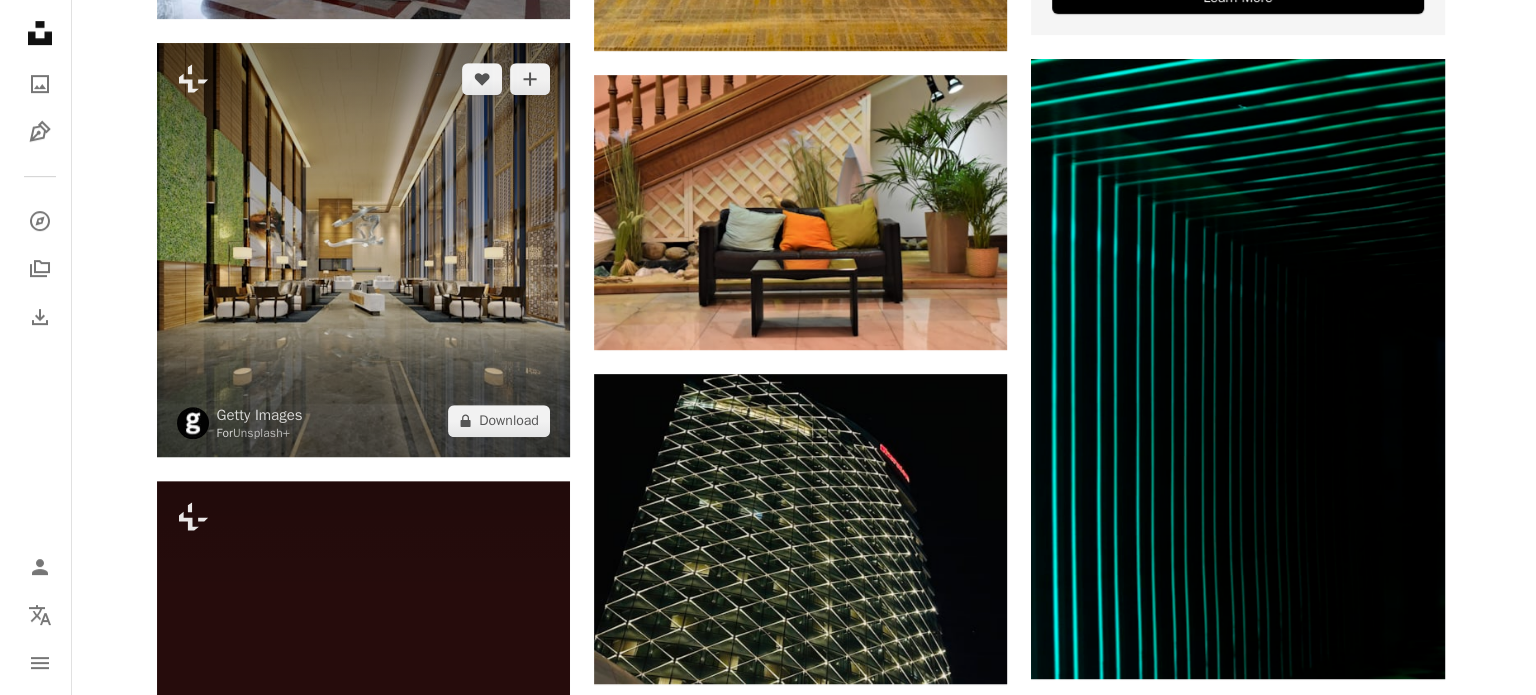 scroll, scrollTop: 1000, scrollLeft: 0, axis: vertical 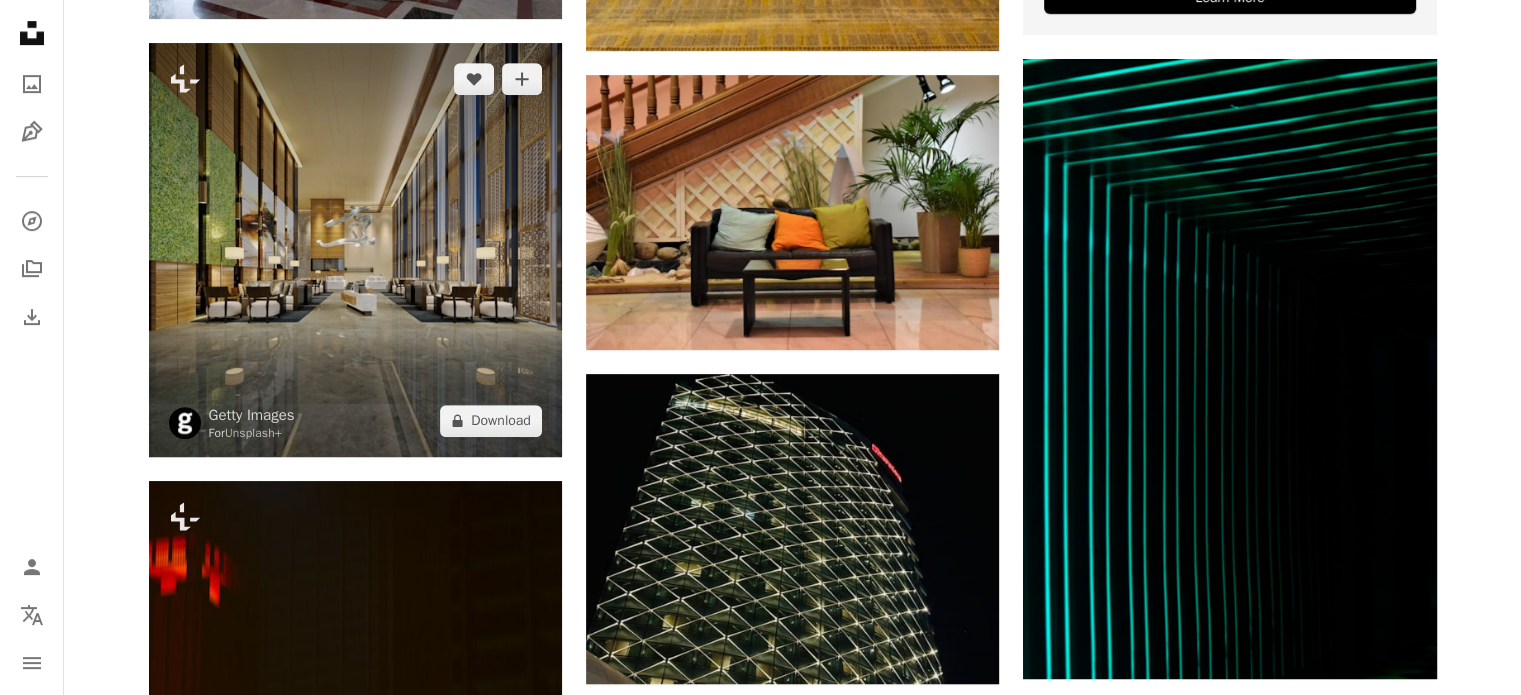 click at bounding box center (355, 249) 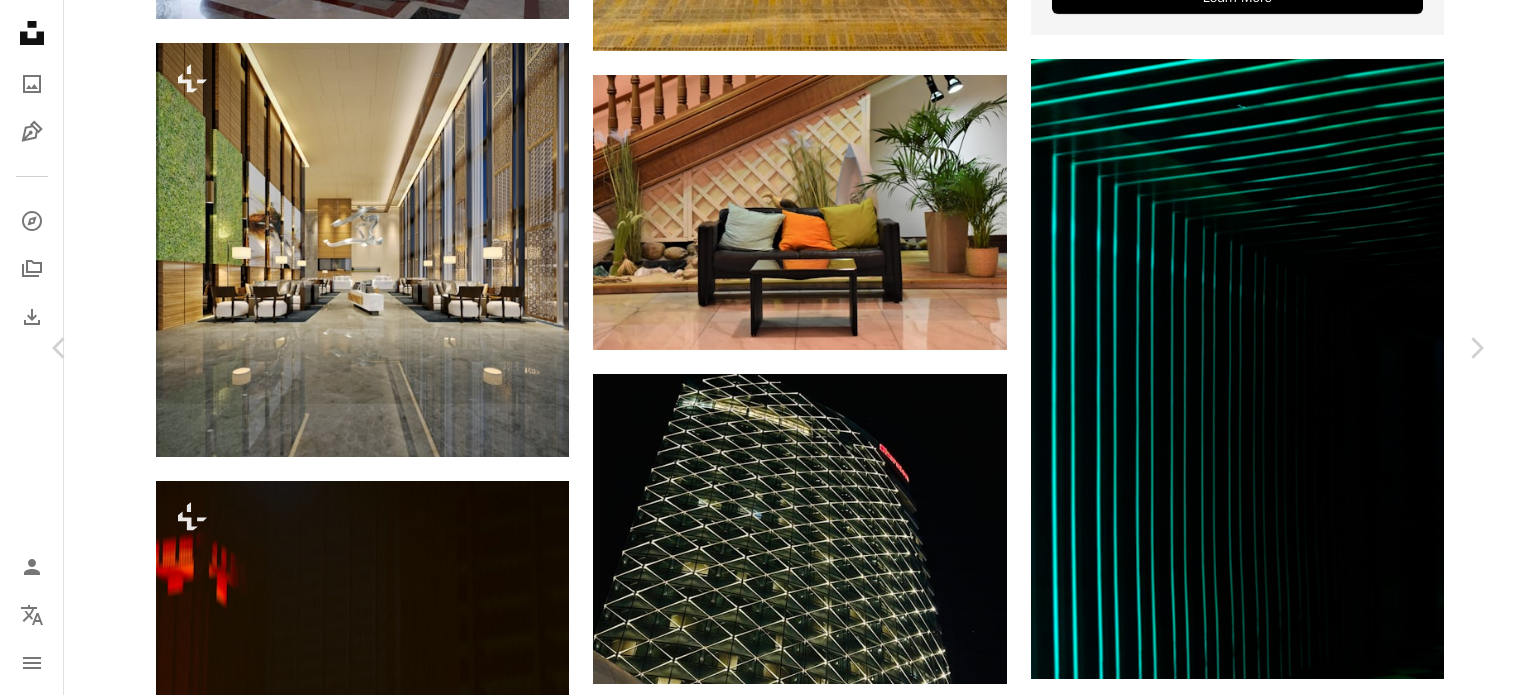 type 